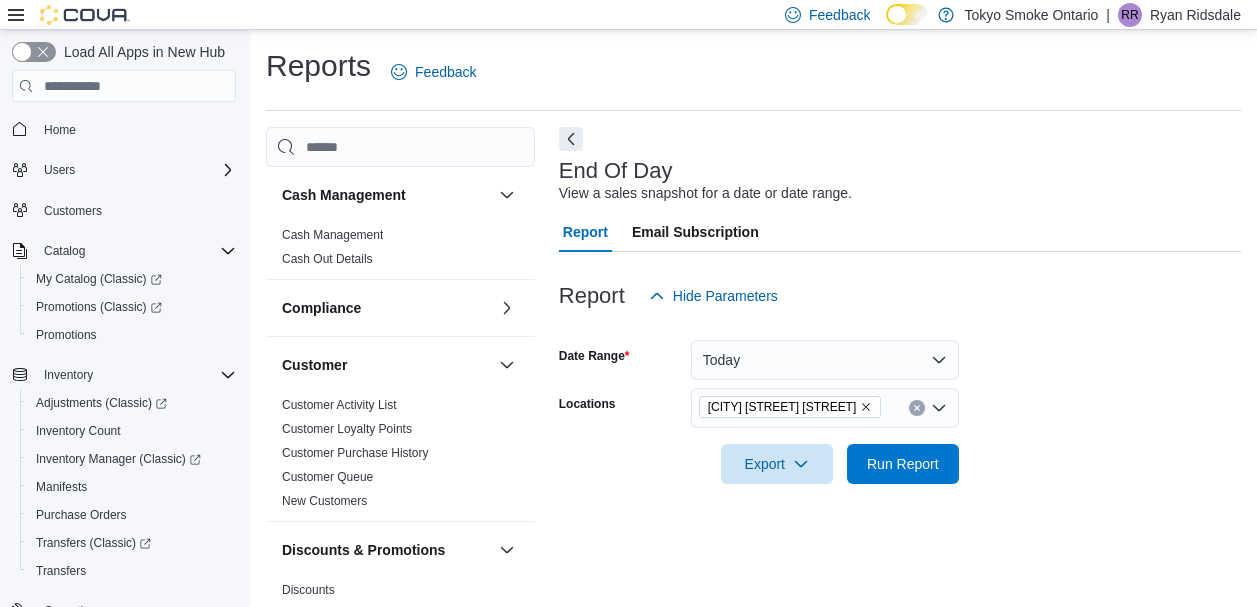 scroll, scrollTop: 31, scrollLeft: 0, axis: vertical 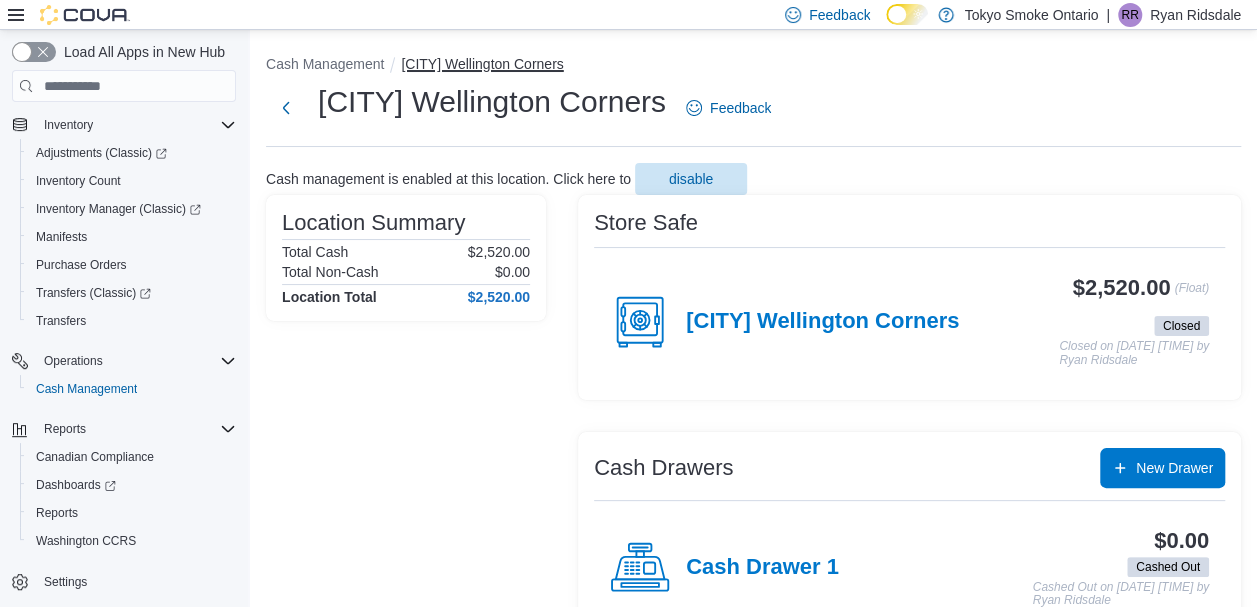 click on "[CITY] [LOCATION] [LOCATION]" at bounding box center [482, 64] 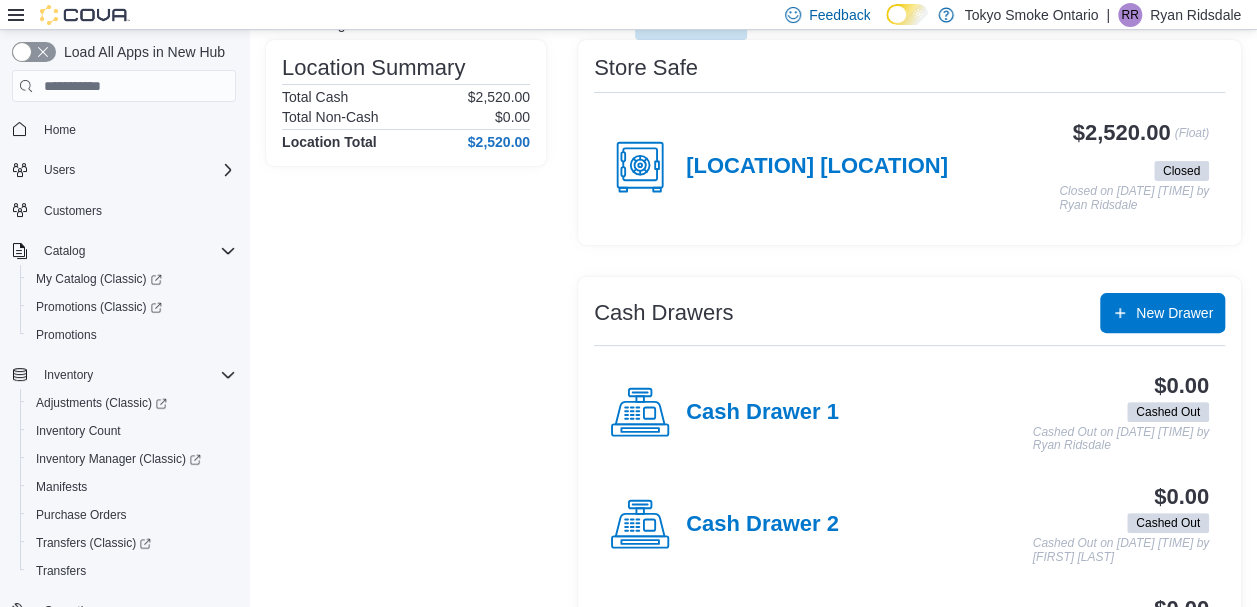 scroll, scrollTop: 159, scrollLeft: 0, axis: vertical 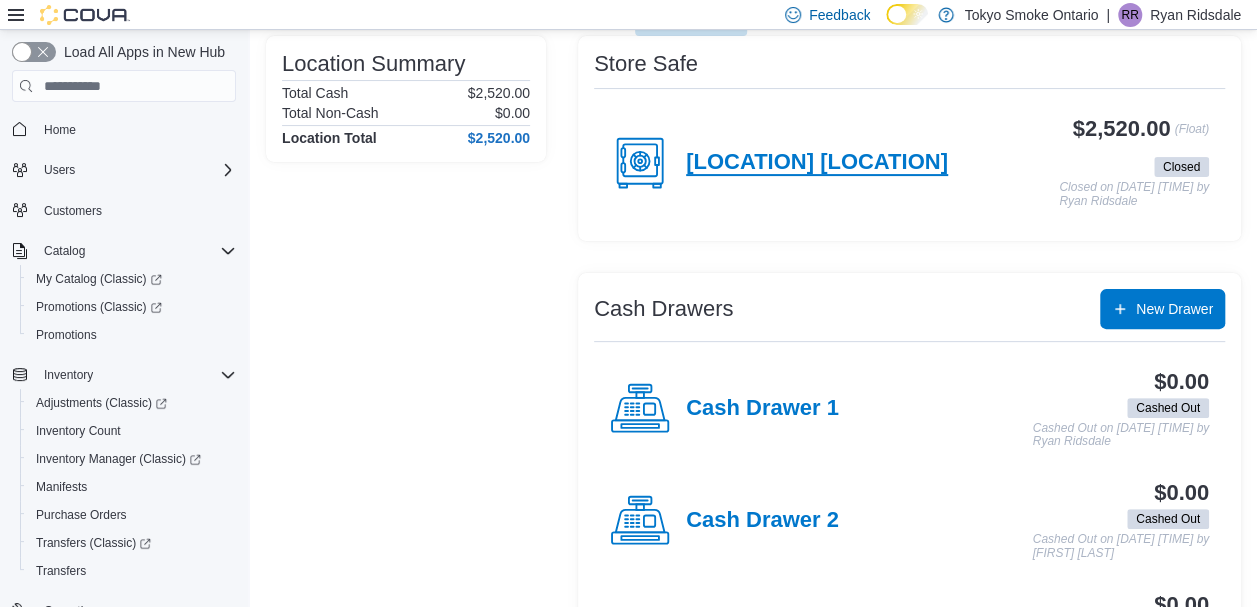 click on "[CITY] [LOCATION] [LOCATION]" at bounding box center [817, 163] 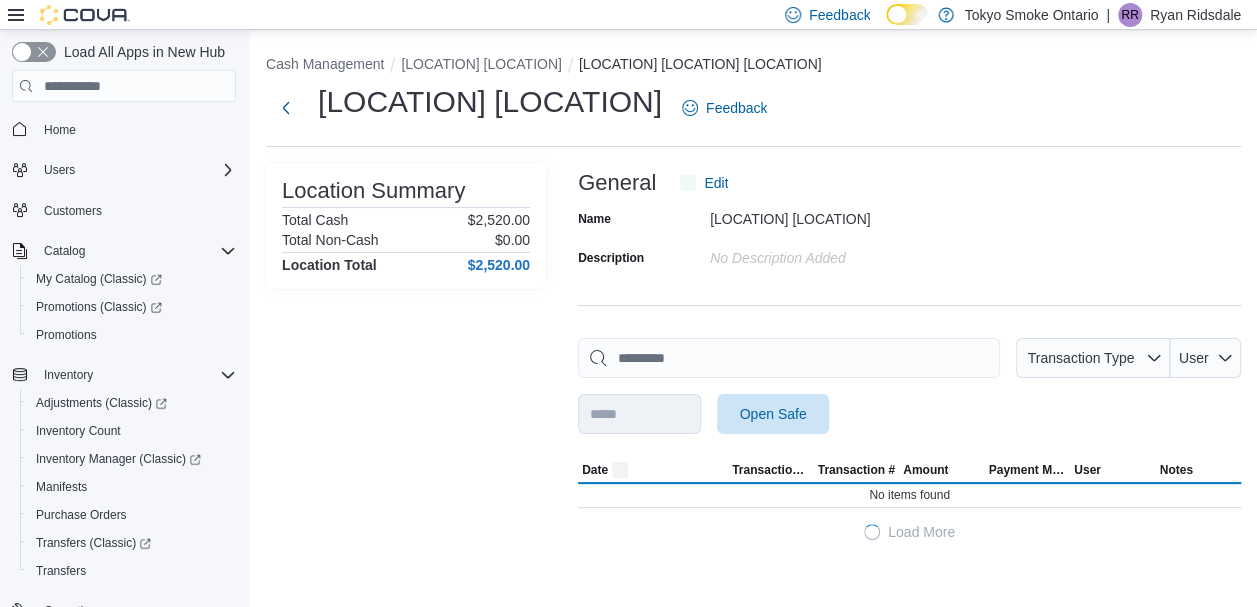 scroll, scrollTop: 0, scrollLeft: 0, axis: both 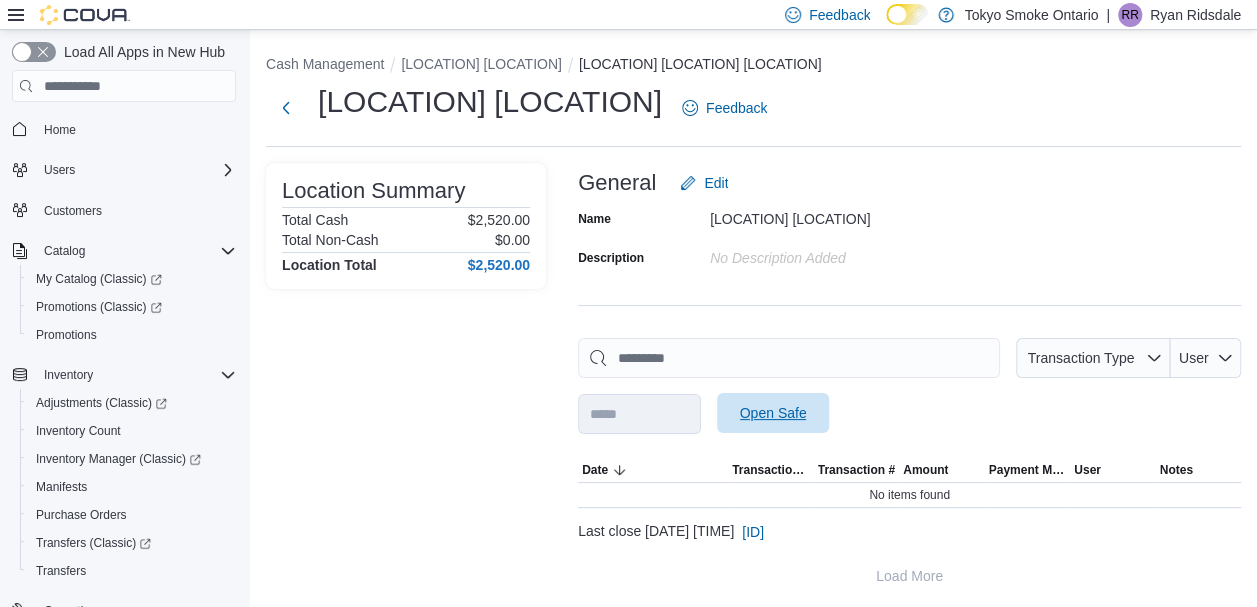 click on "Open Safe" at bounding box center (773, 413) 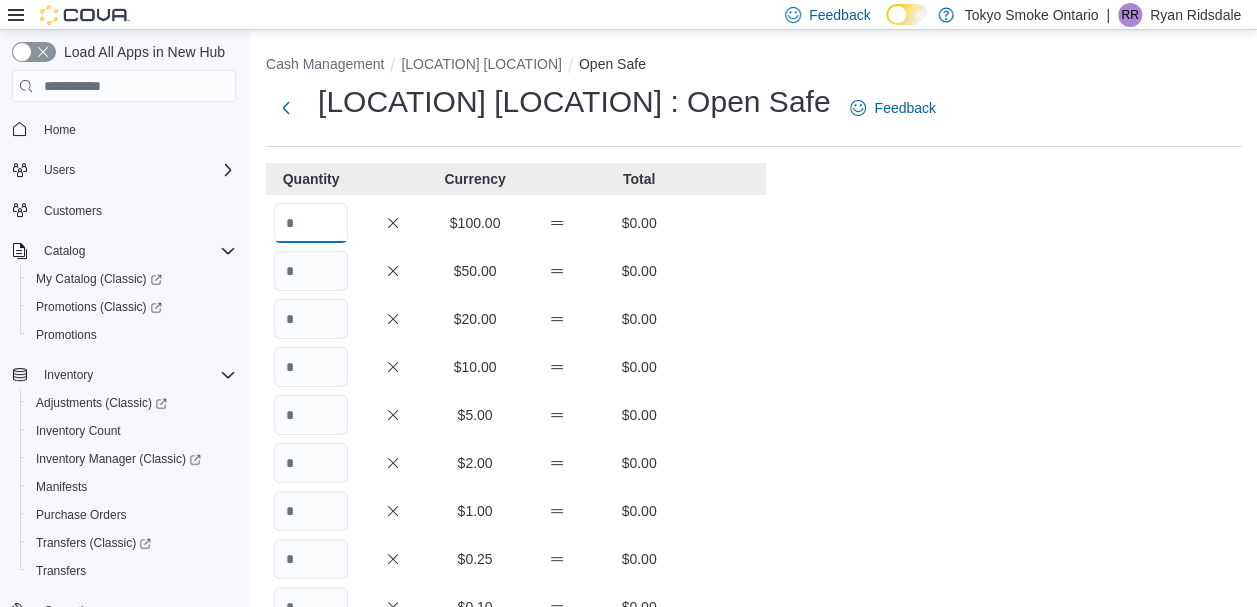 click at bounding box center (311, 223) 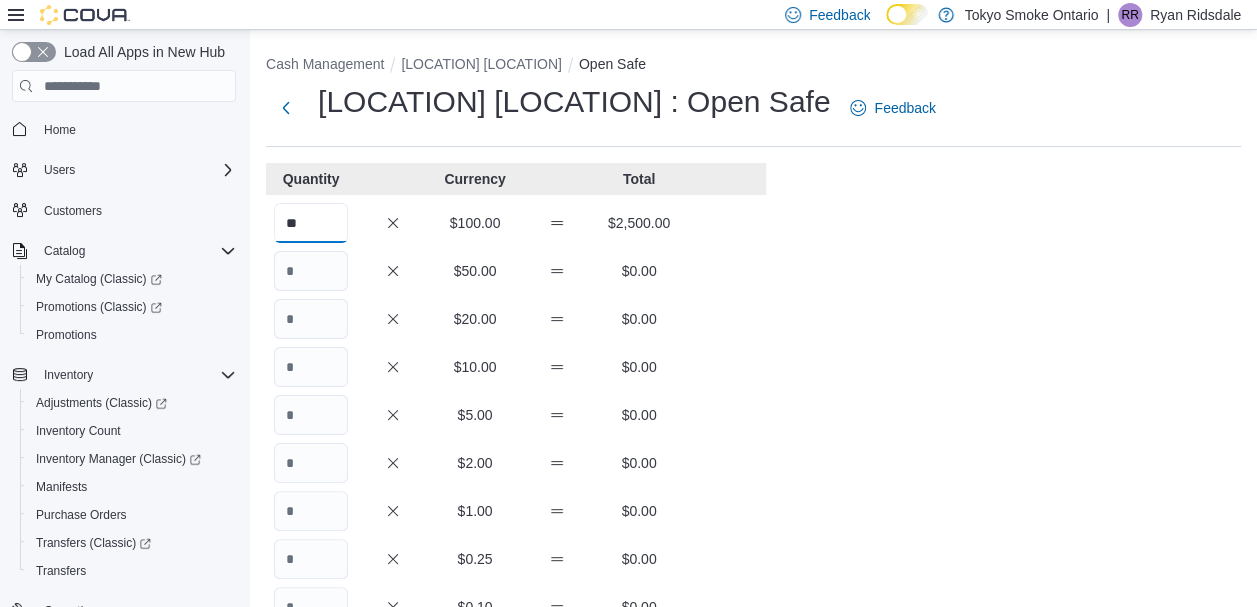 type on "**" 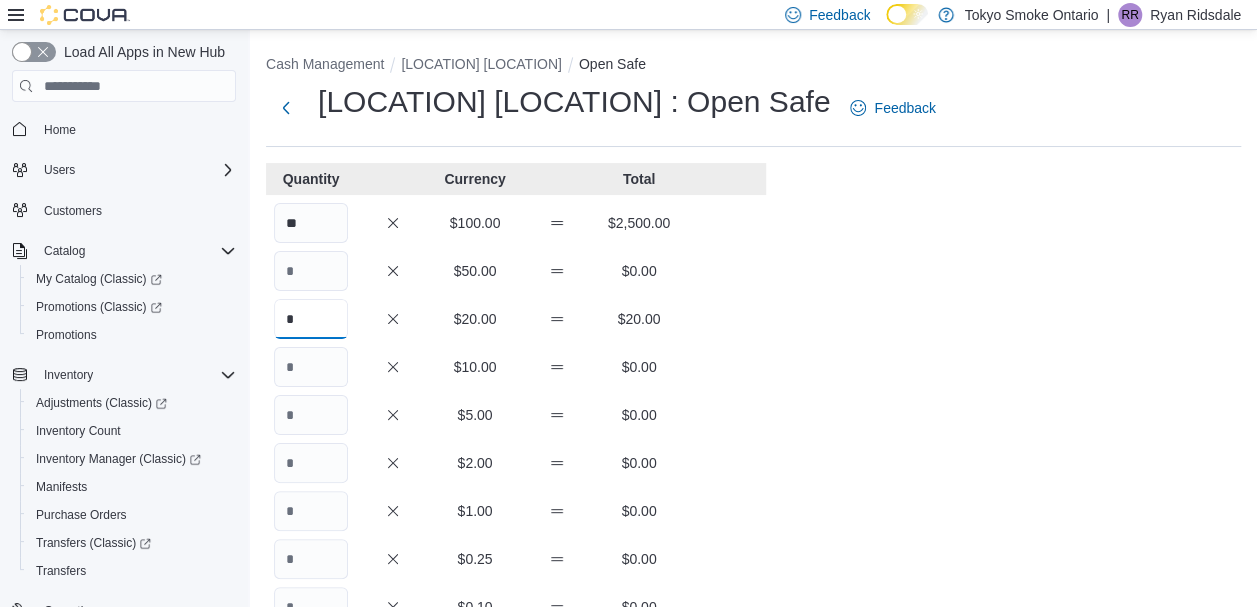 type on "*" 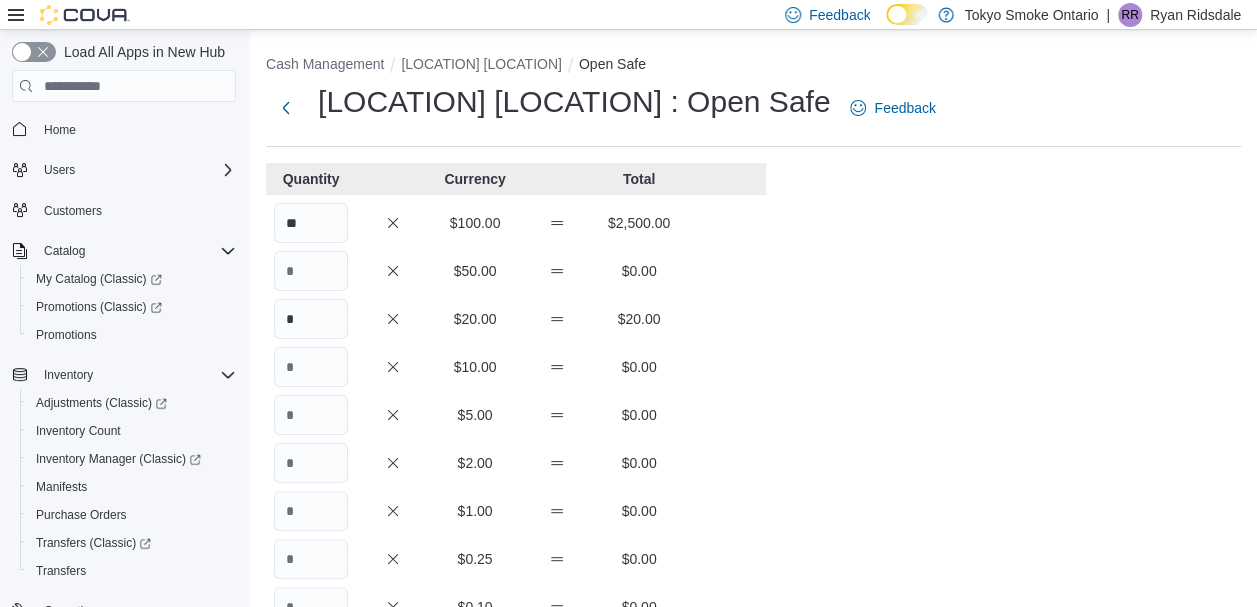 drag, startPoint x: 758, startPoint y: 426, endPoint x: 755, endPoint y: 330, distance: 96.04687 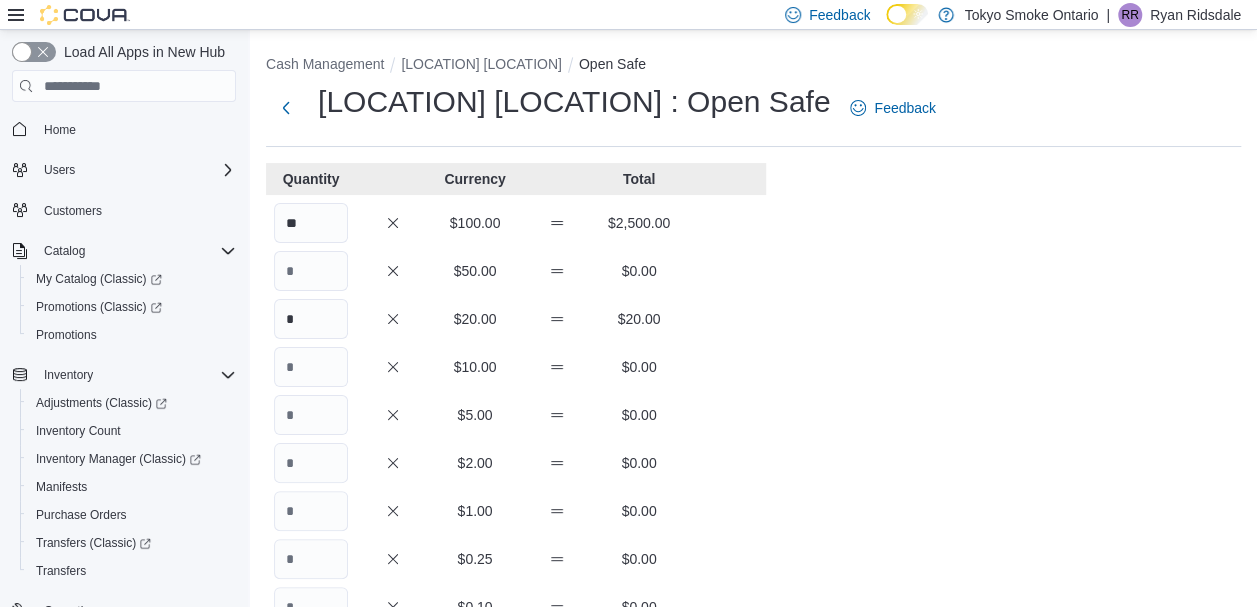 click on "Quantity Currency Total ** $100.00 $2,500.00 $50.00 $0.00 * $20.00 $20.00 $10.00 $0.00 $5.00 $0.00 $2.00 $0.00 $1.00 $0.00 $0.25 $0.00 $0.10 $0.00 $0.05 $0.00 $0.01 $0.00 Your Total $2,520.00 Expected Total $2,520.00 Difference $0.00 Notes Cancel Save" at bounding box center [516, 610] 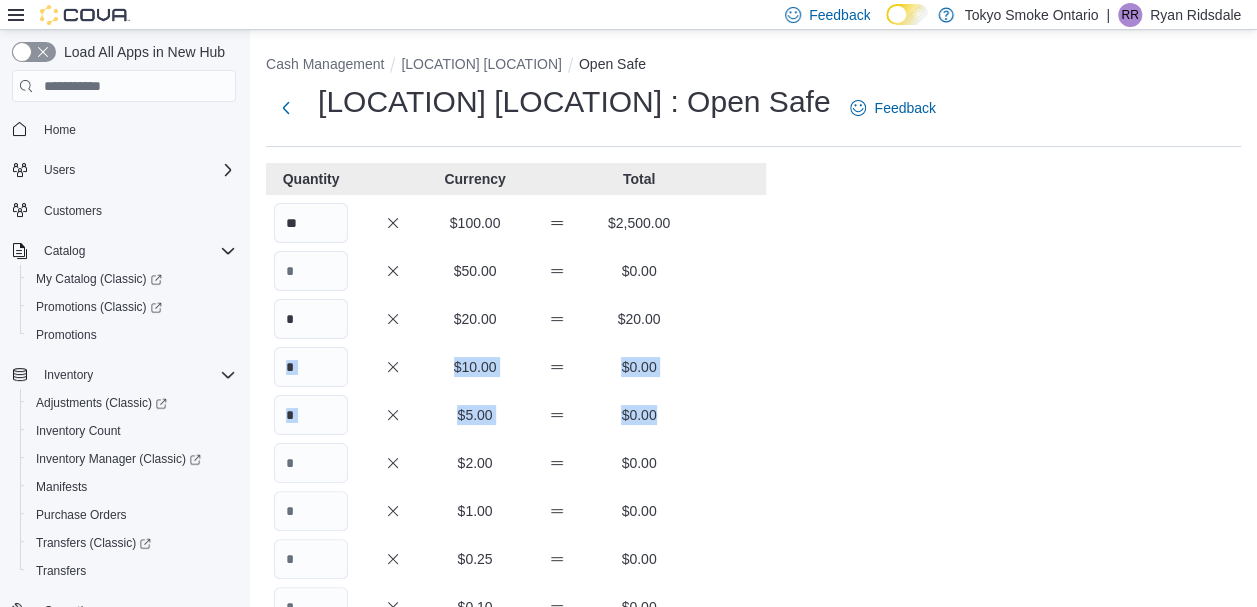 scroll, scrollTop: 466, scrollLeft: 0, axis: vertical 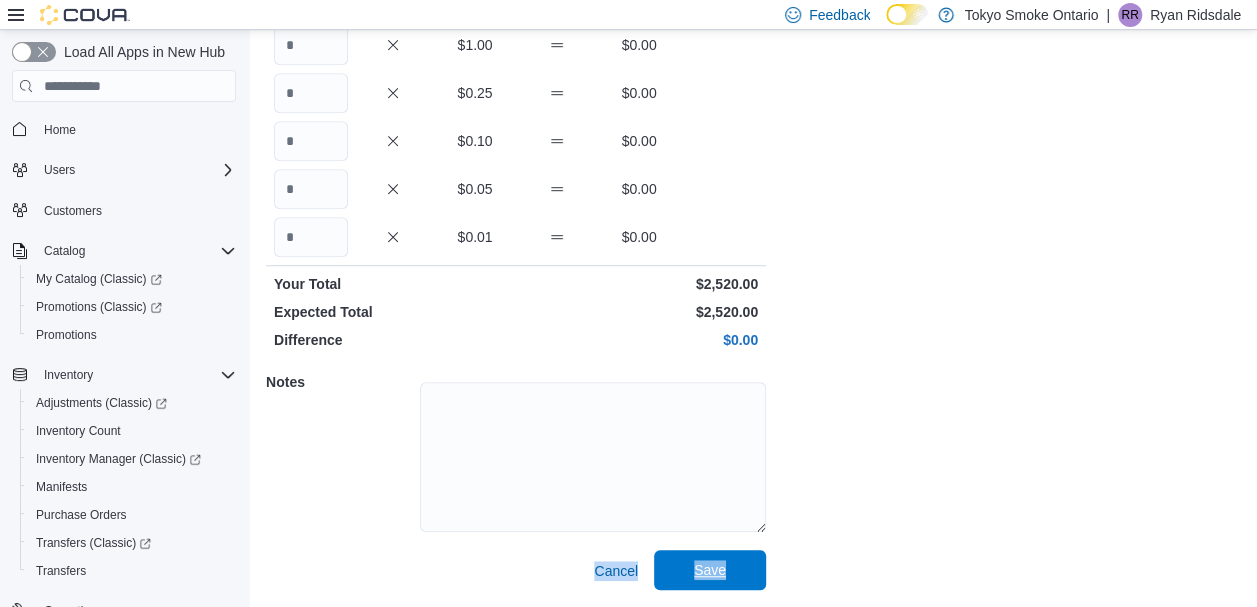 drag, startPoint x: 726, startPoint y: 549, endPoint x: 731, endPoint y: 570, distance: 21.587032 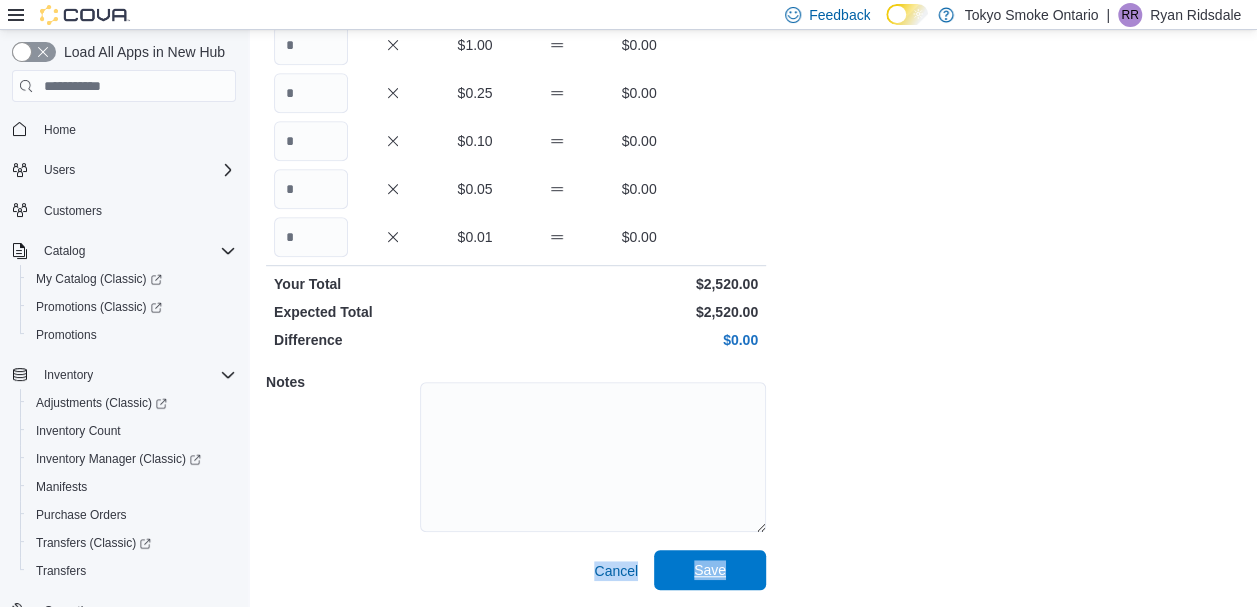 click on "Quantity Currency Total ** $100.00 $2,500.00 $50.00 $0.00 * $20.00 $20.00 $10.00 $0.00 $5.00 $0.00 $2.00 $0.00 $1.00 $0.00 $0.25 $0.00 $0.10 $0.00 $0.05 $0.00 $0.01 $0.00 Your Total $2,520.00 Expected Total $2,520.00 Difference $0.00 Notes Cancel Save" at bounding box center (516, 144) 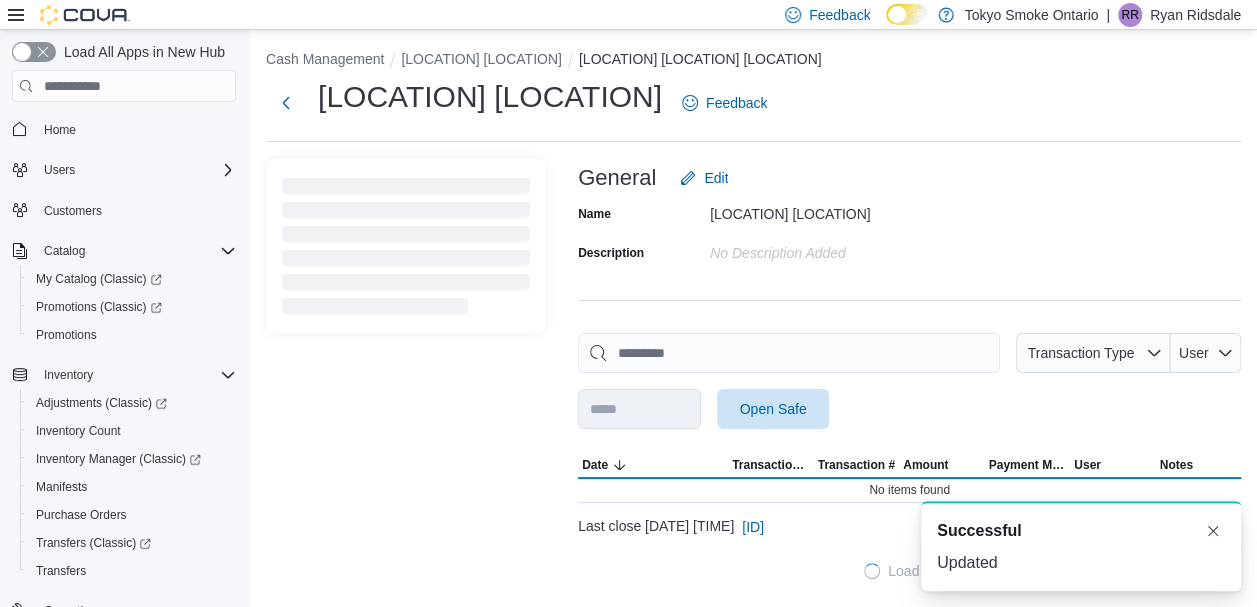 scroll, scrollTop: 4, scrollLeft: 0, axis: vertical 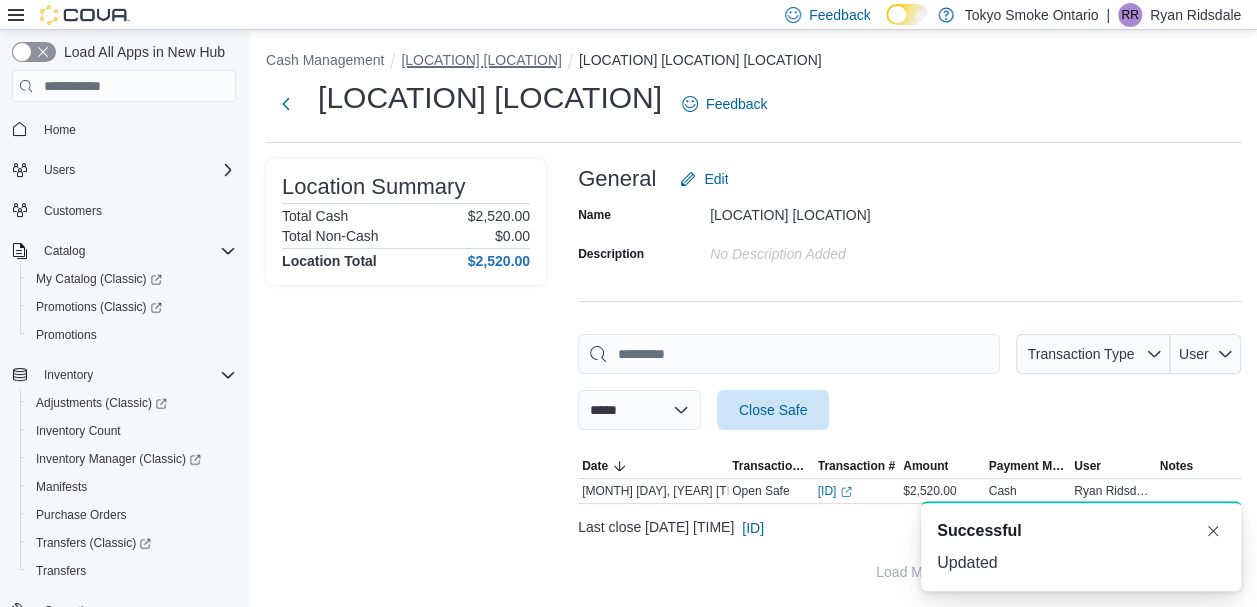 click on "[CITY] [LOCATION] [LOCATION]" at bounding box center (481, 60) 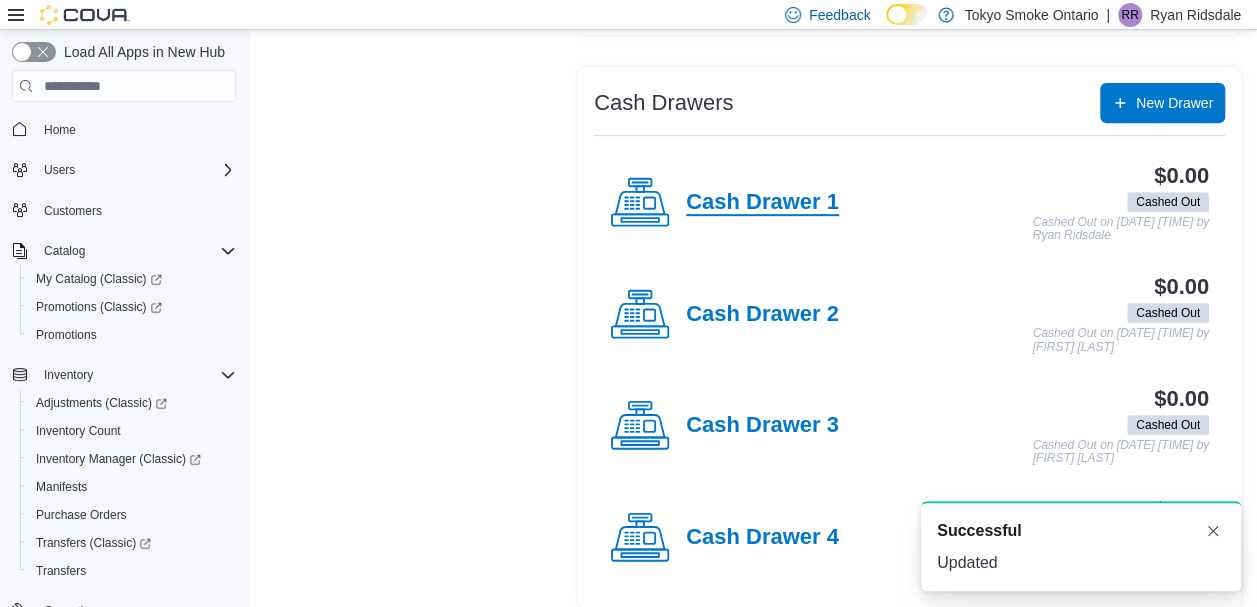 click on "Cash Drawer 1" at bounding box center [762, 203] 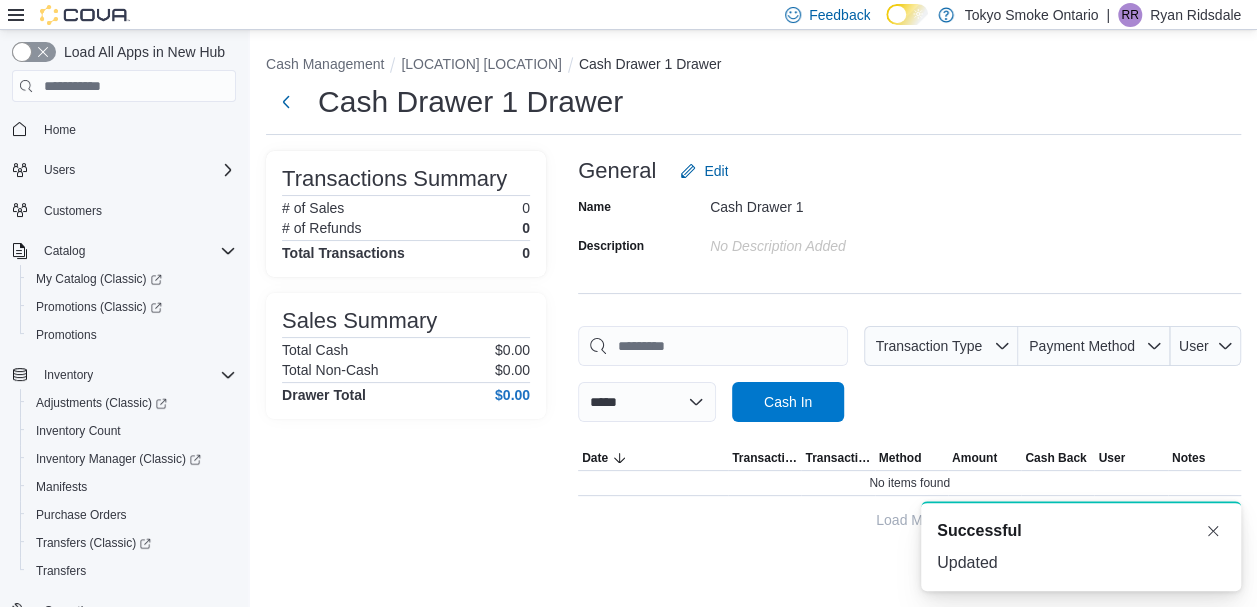 scroll, scrollTop: 0, scrollLeft: 0, axis: both 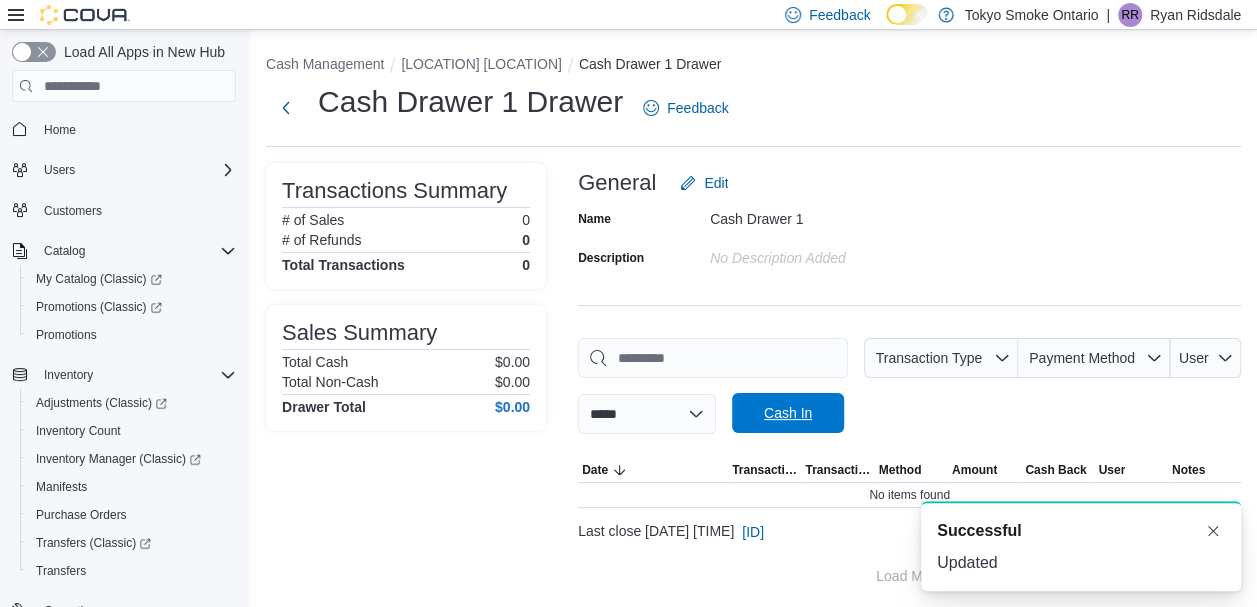 click on "Cash In" at bounding box center [788, 413] 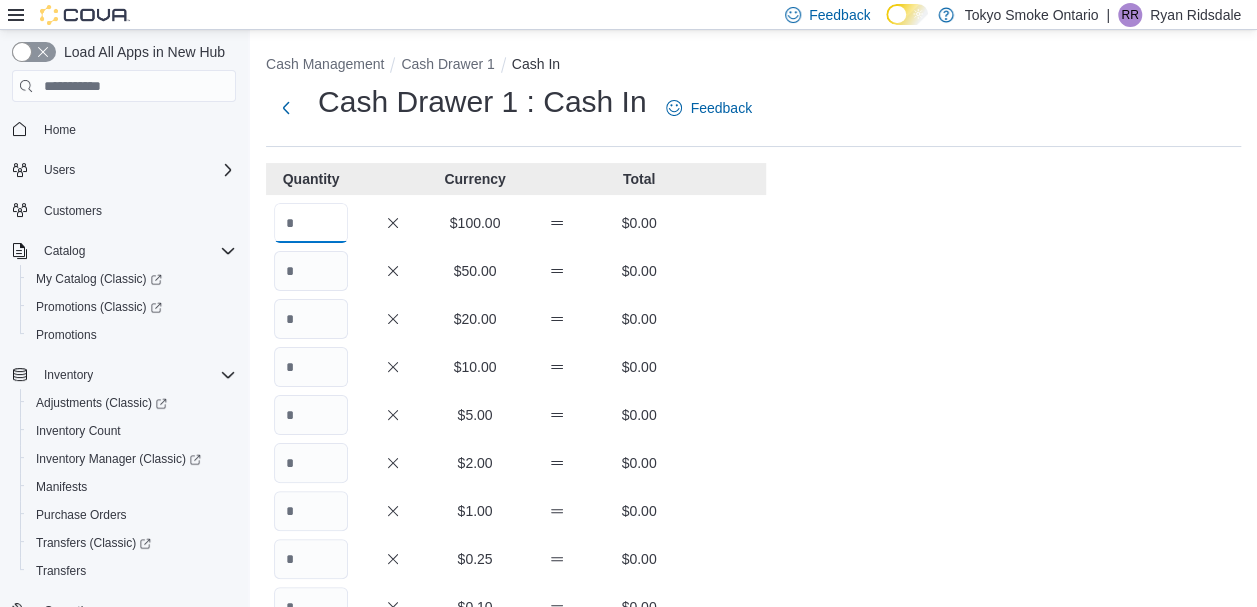 click at bounding box center (311, 223) 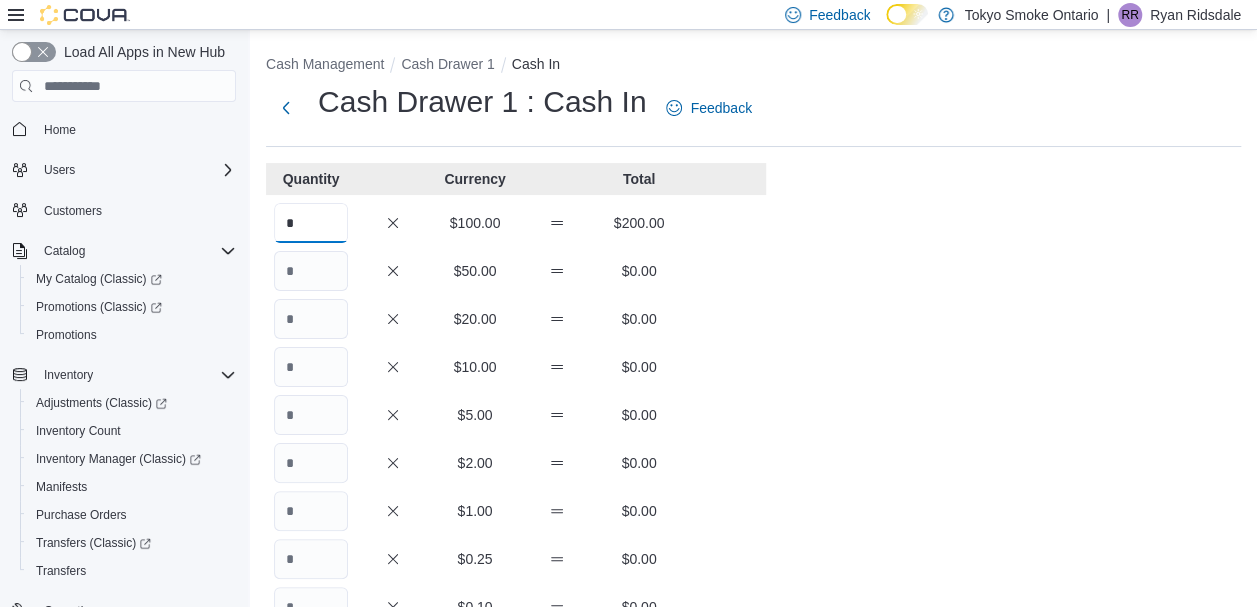 type on "*" 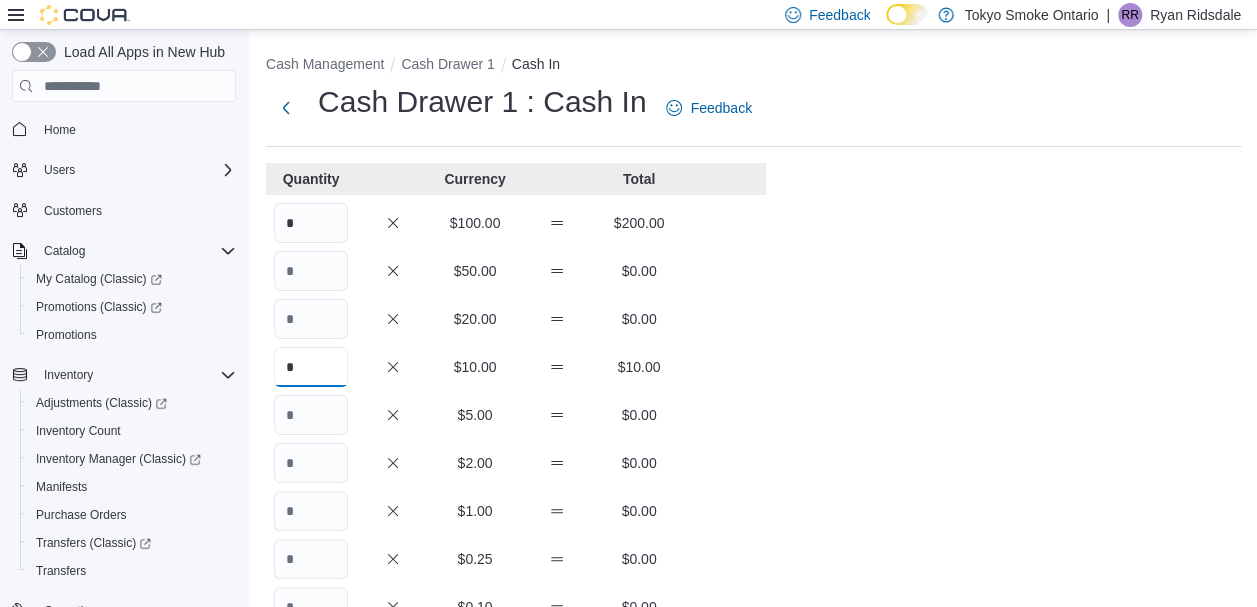type on "*" 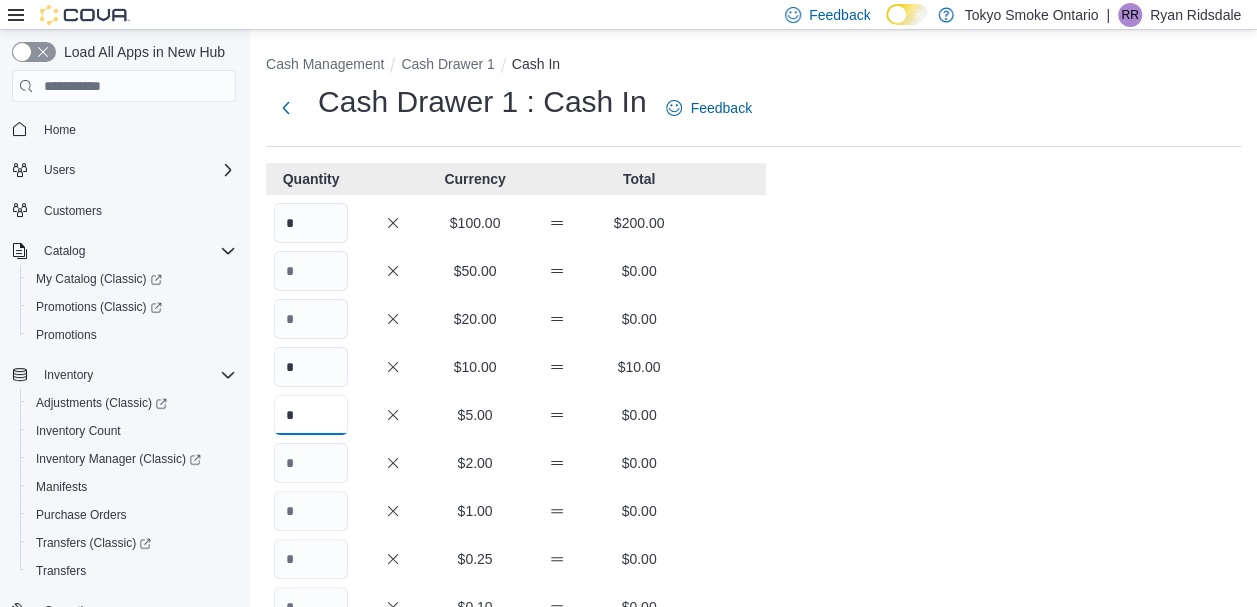type on "*" 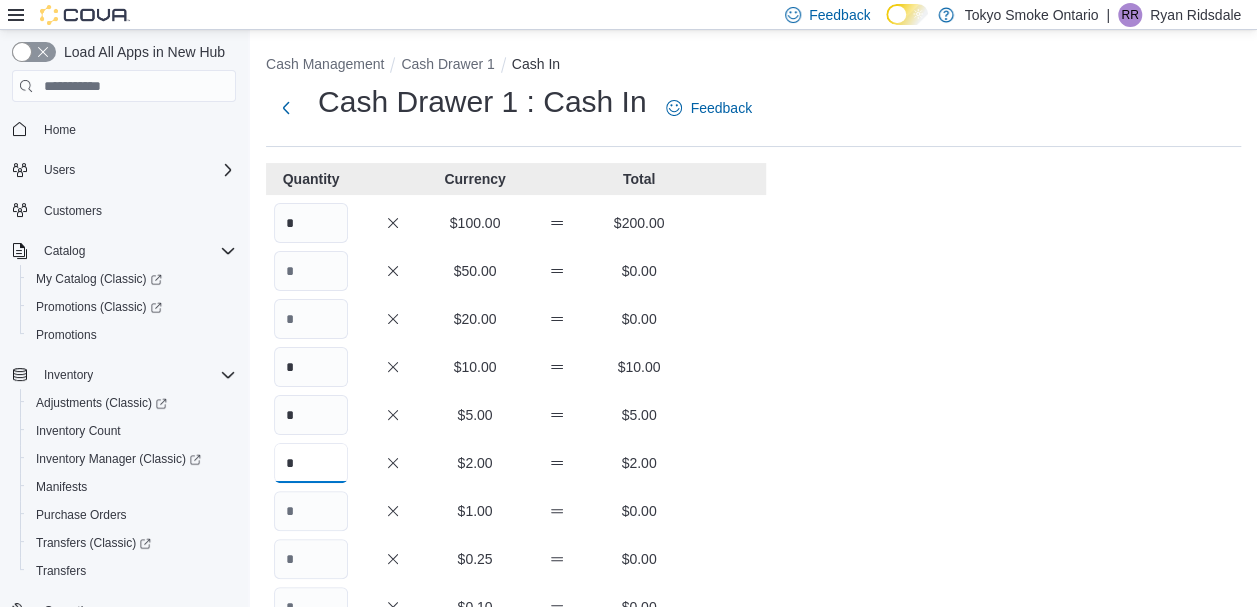 type on "*" 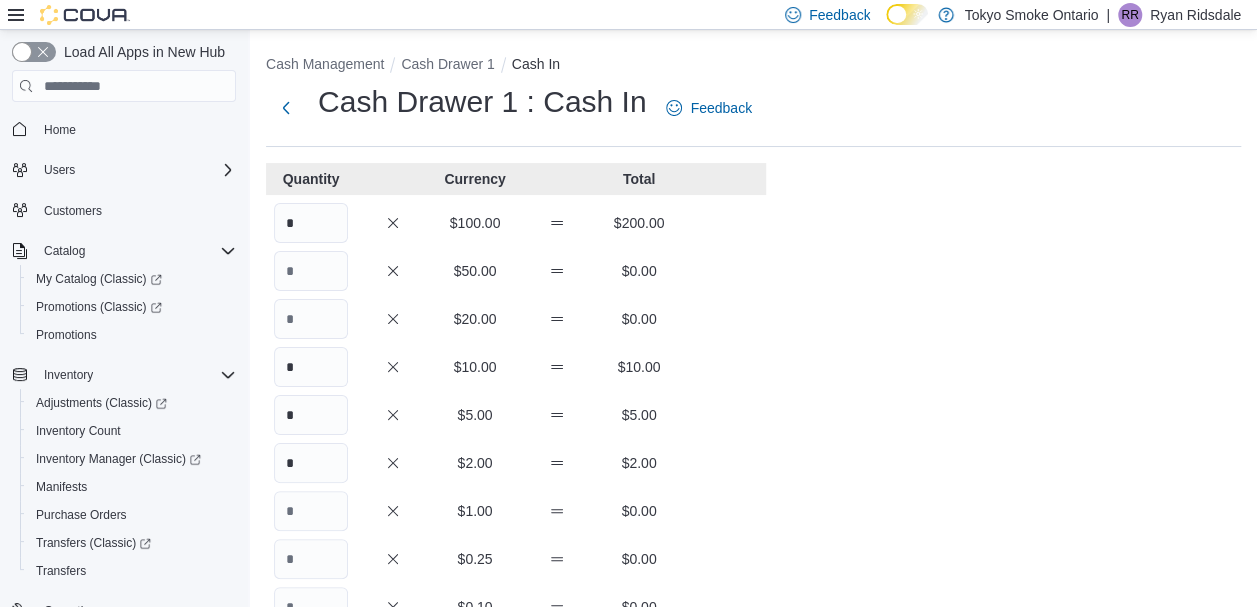 click on "Cash Management Cash Drawer 1 Cash In Cash Drawer 1 : Cash In Feedback   Quantity Currency Total * $100.00 $200.00 $50.00 $0.00 $20.00 $0.00 * $10.00 $10.00 * $5.00 $5.00 * $2.00 $2.00 $1.00 $0.00 $0.25 $0.00 $0.10 $0.00 $0.05 $0.00 $0.01 $0.00 Your Total $217.00 Expected Total $0.00 Difference $217.00 Notes Cancel Save" at bounding box center (753, 551) 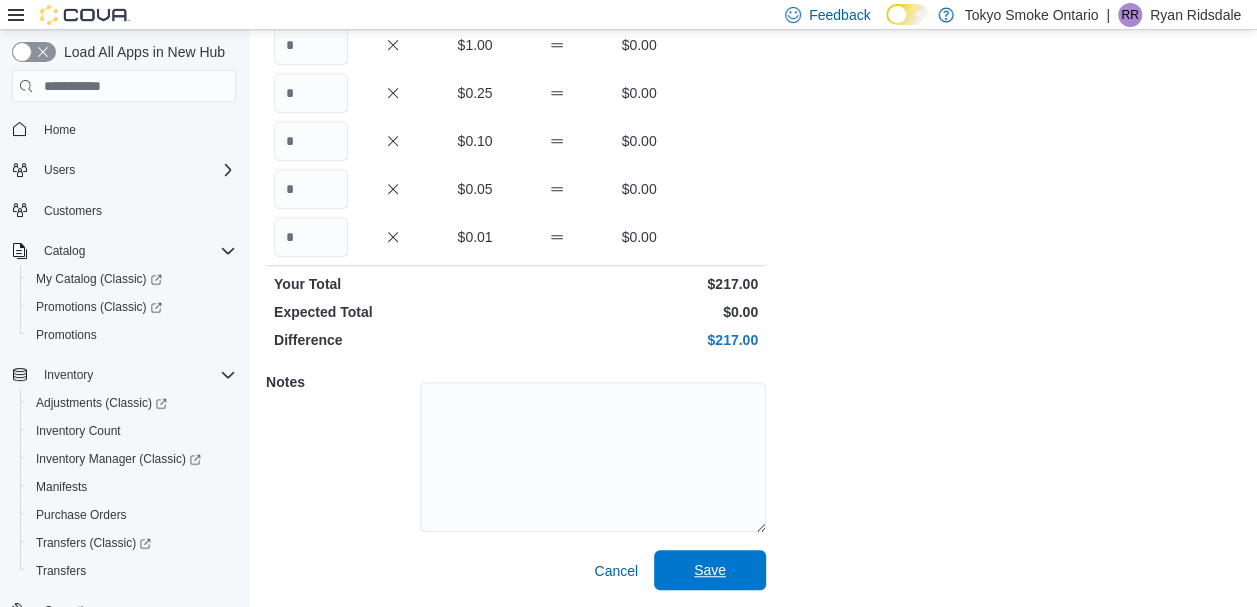 click on "Save" at bounding box center [710, 570] 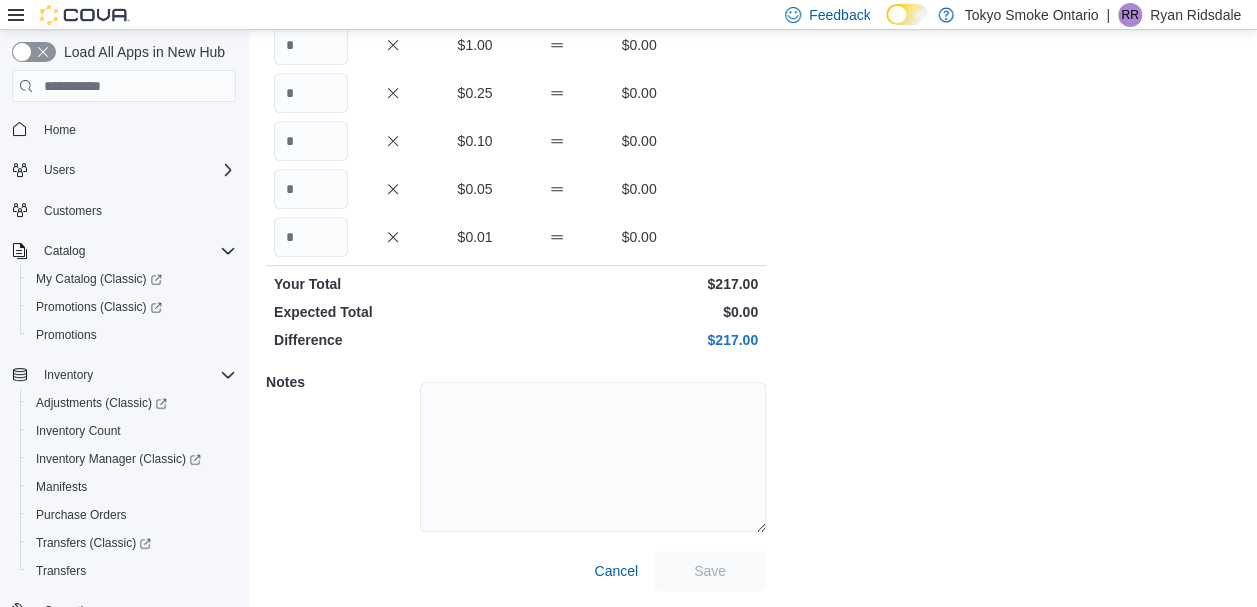 scroll, scrollTop: 4, scrollLeft: 0, axis: vertical 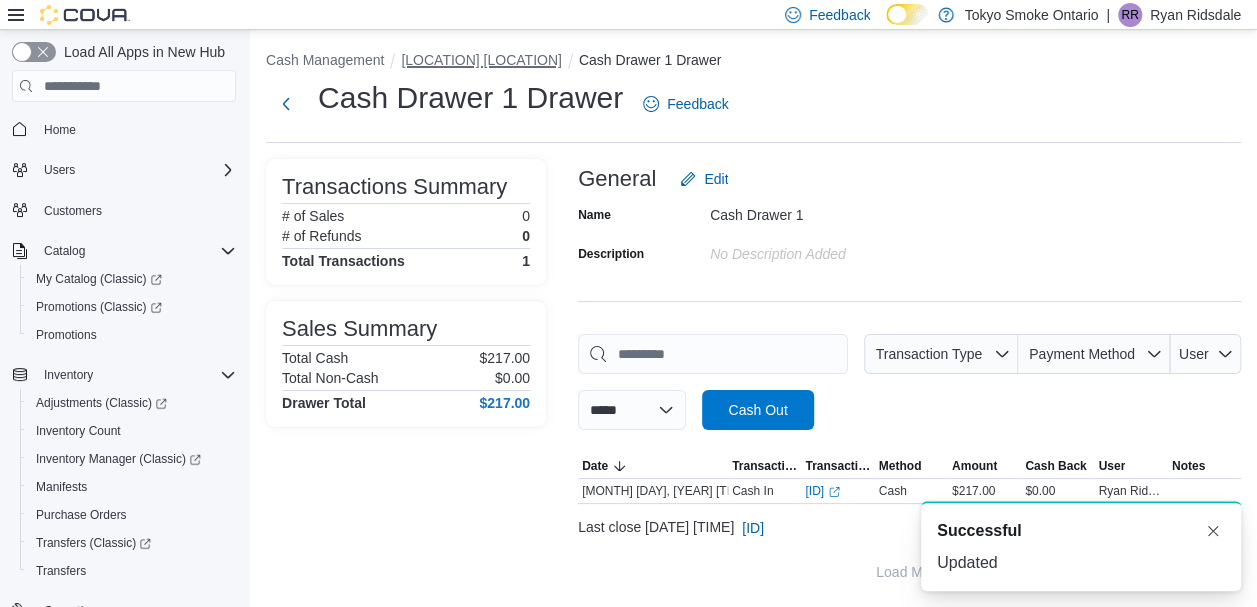 click on "[CITY] [LOCATION] [LOCATION]" at bounding box center (481, 60) 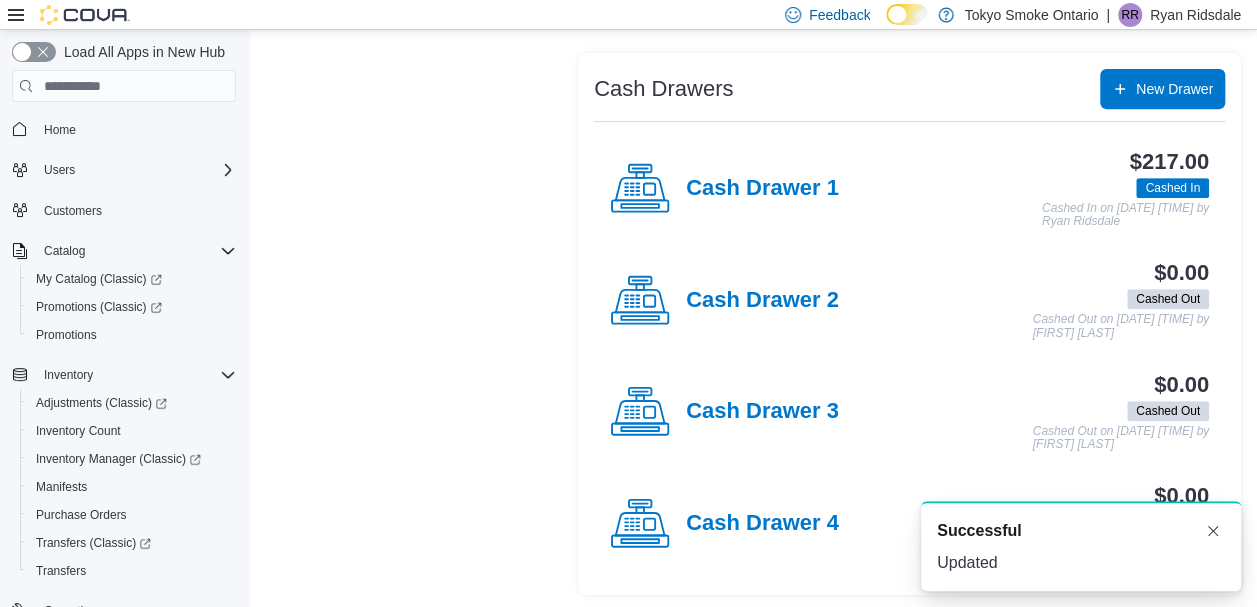 scroll, scrollTop: 368, scrollLeft: 0, axis: vertical 